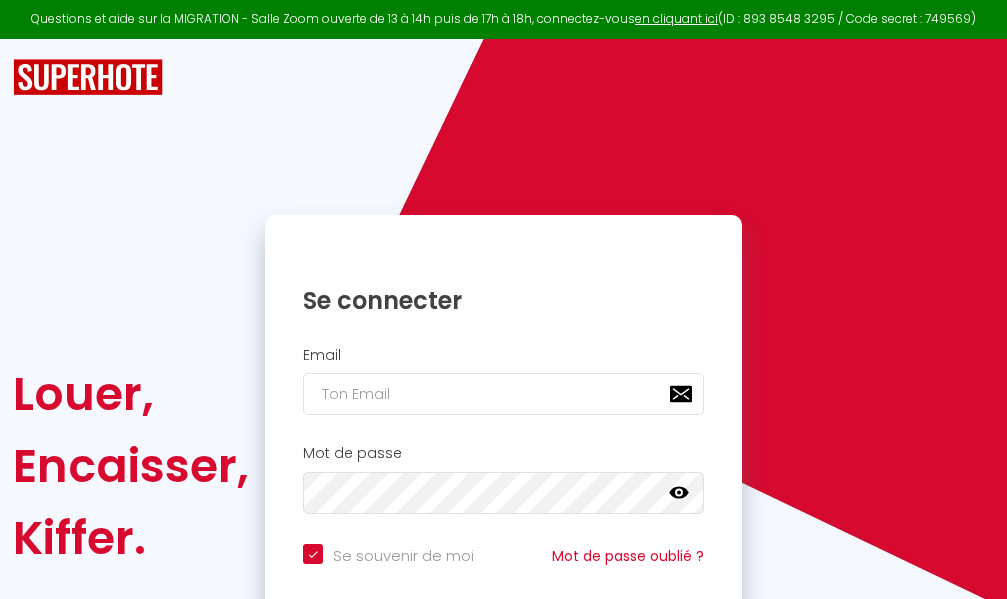 scroll, scrollTop: 0, scrollLeft: 0, axis: both 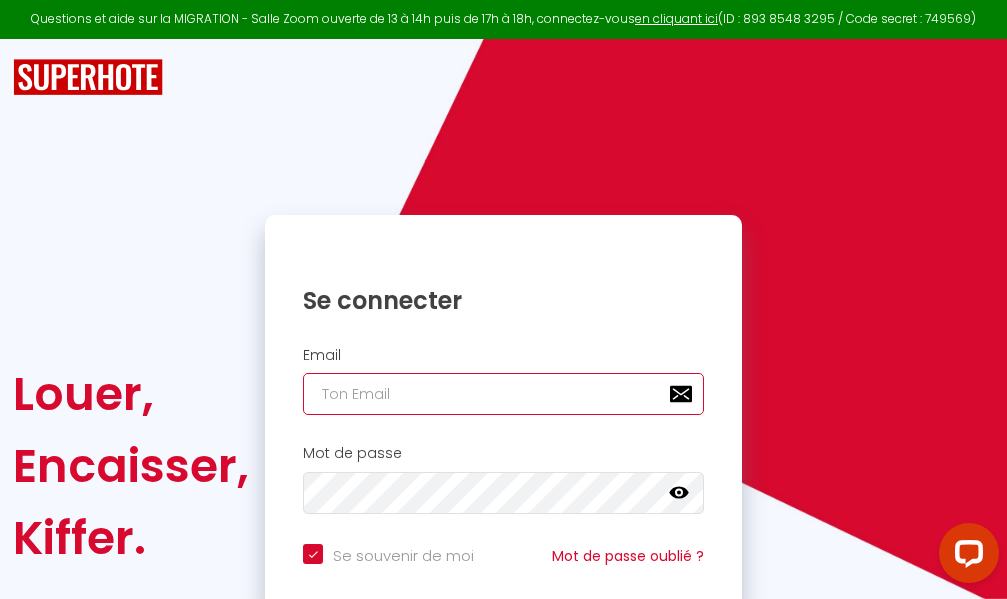 click at bounding box center [503, 394] 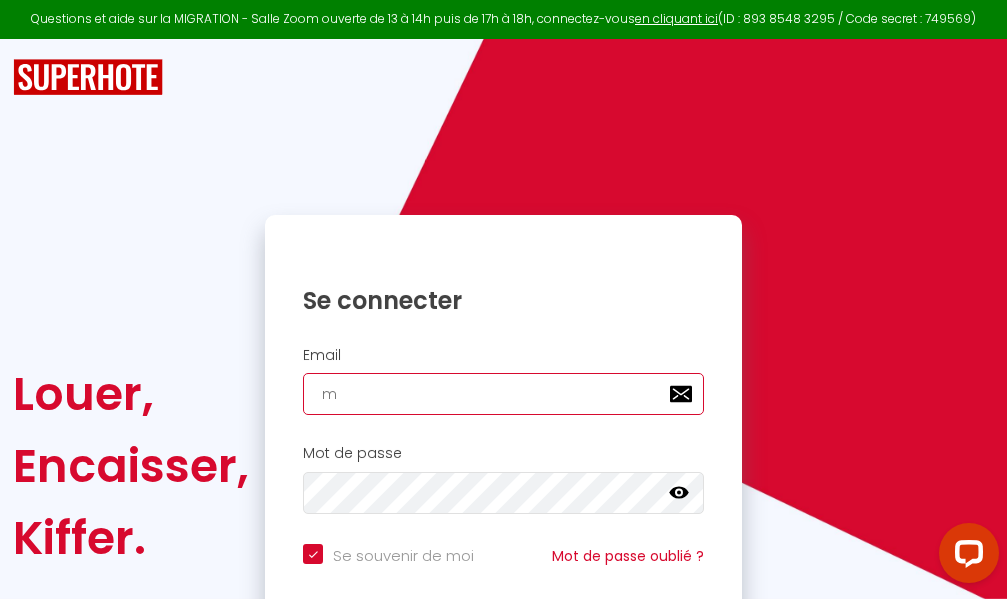 checkbox on "true" 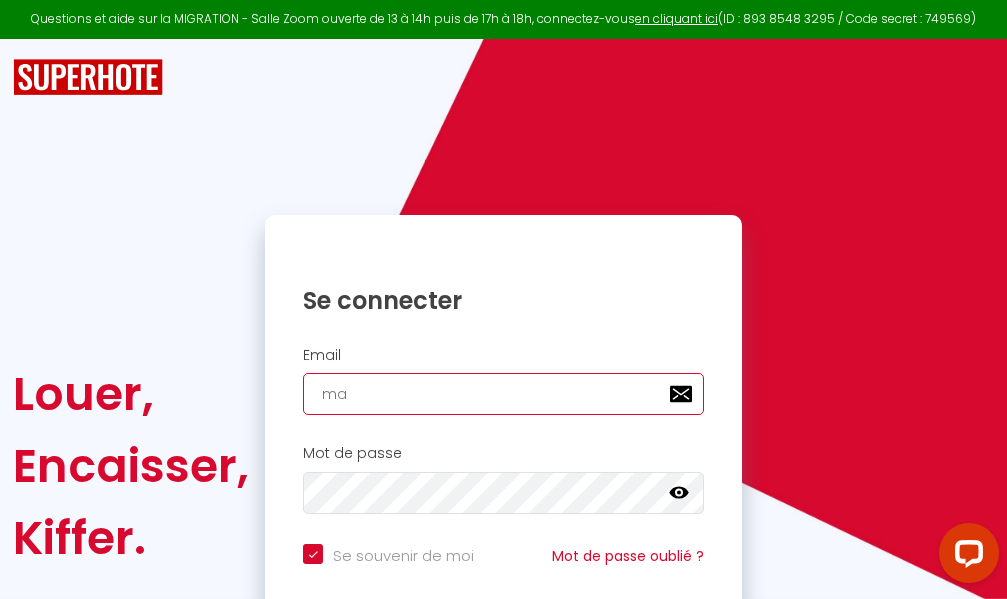 checkbox on "true" 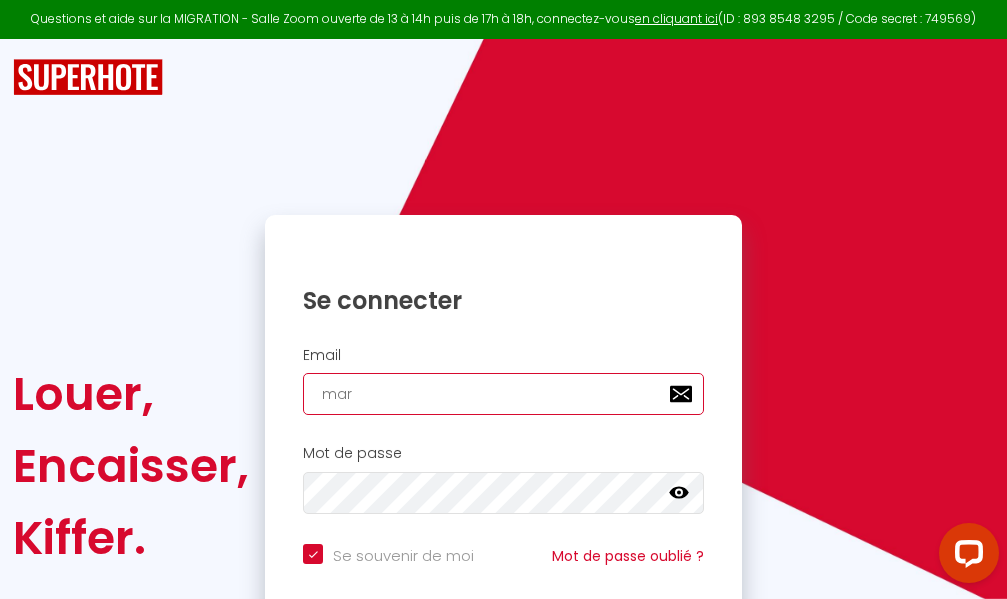 checkbox on "true" 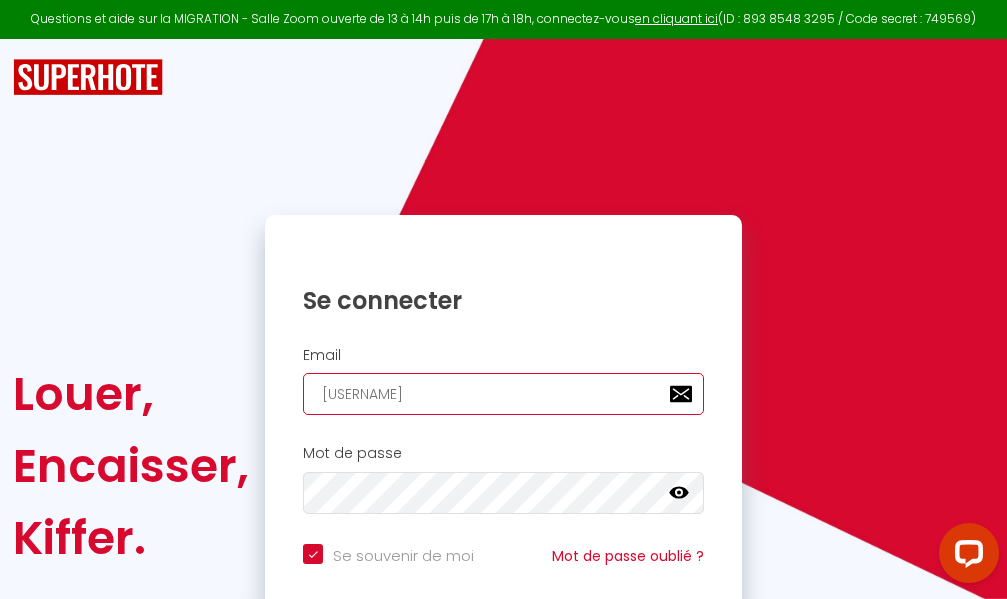 checkbox on "true" 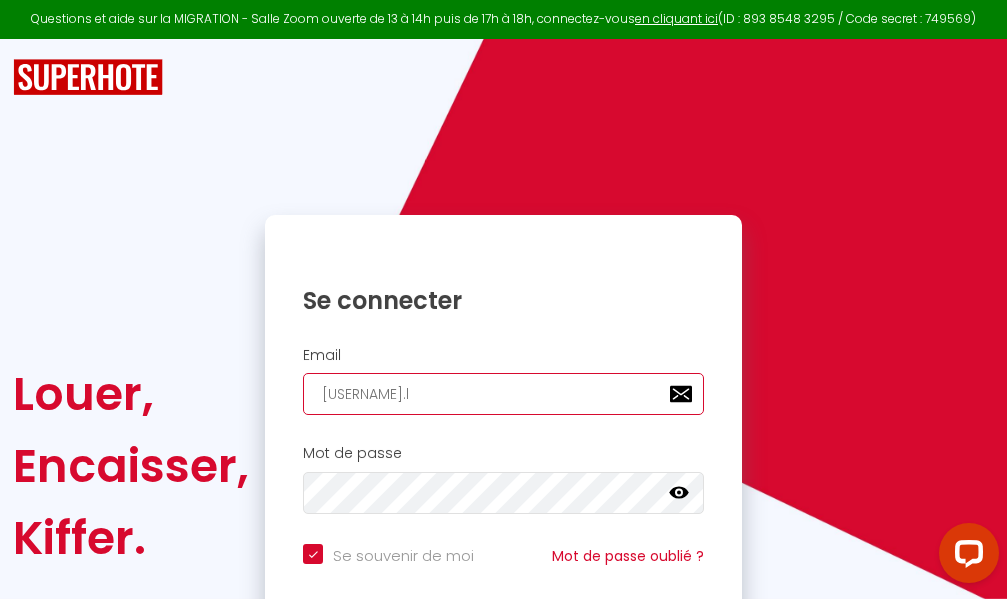 checkbox on "true" 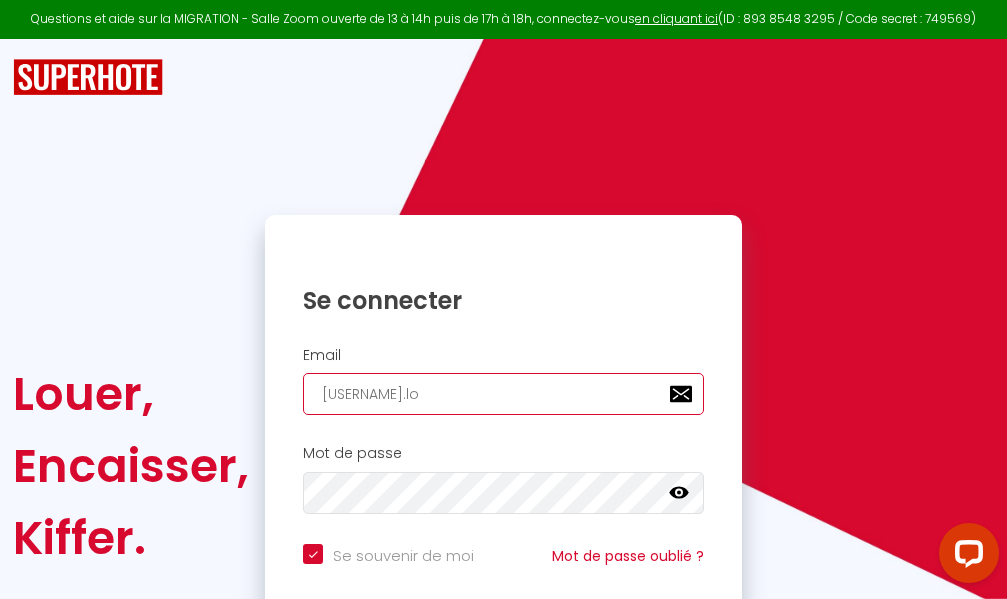 checkbox on "true" 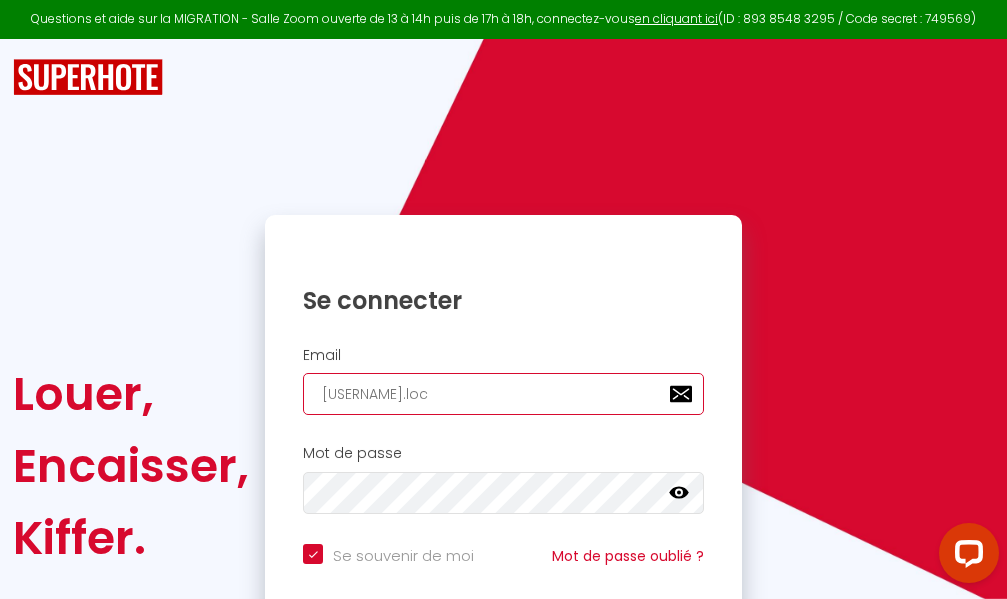 checkbox on "true" 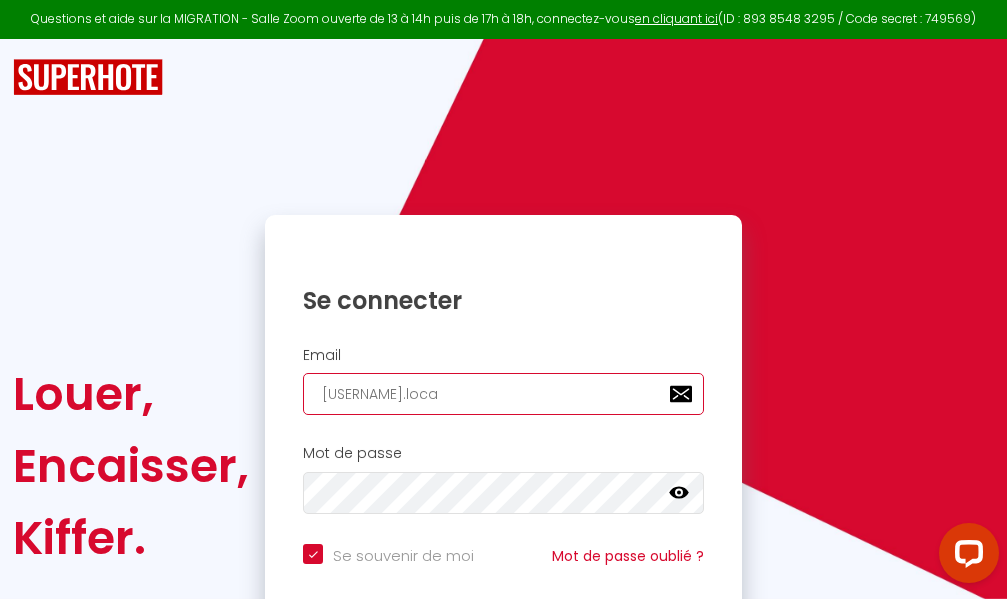 checkbox on "true" 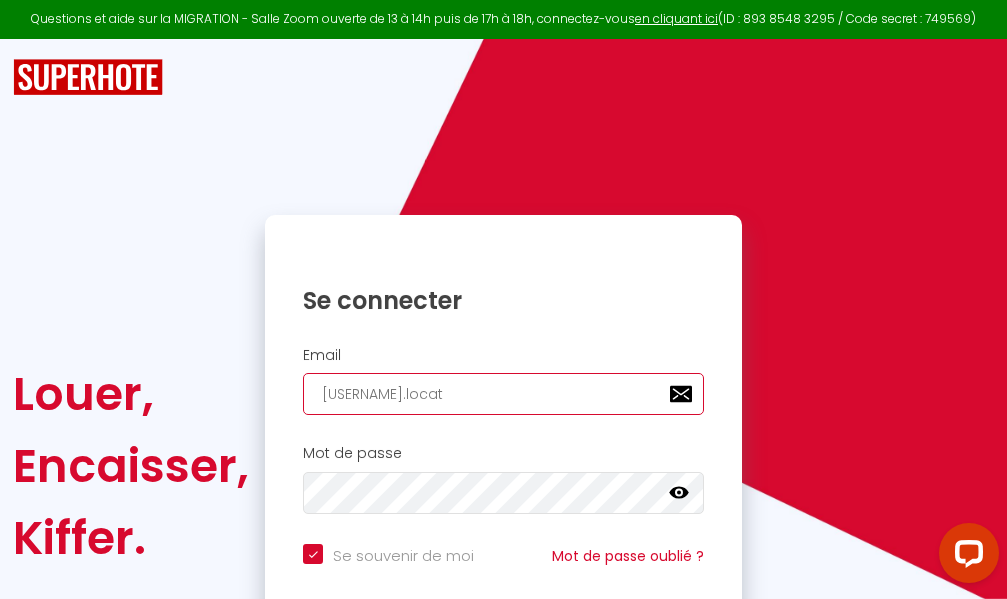 checkbox on "true" 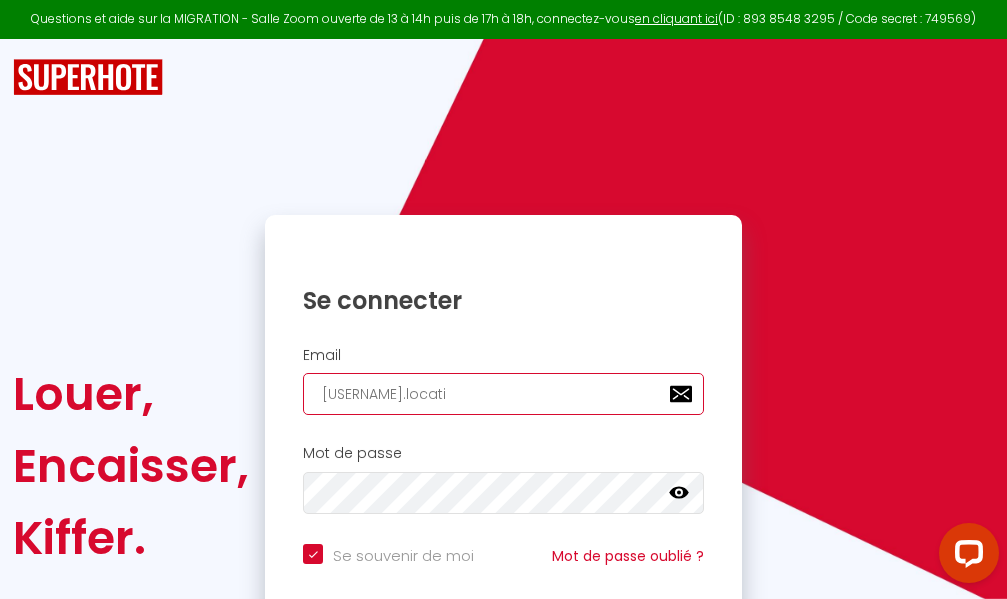 checkbox on "true" 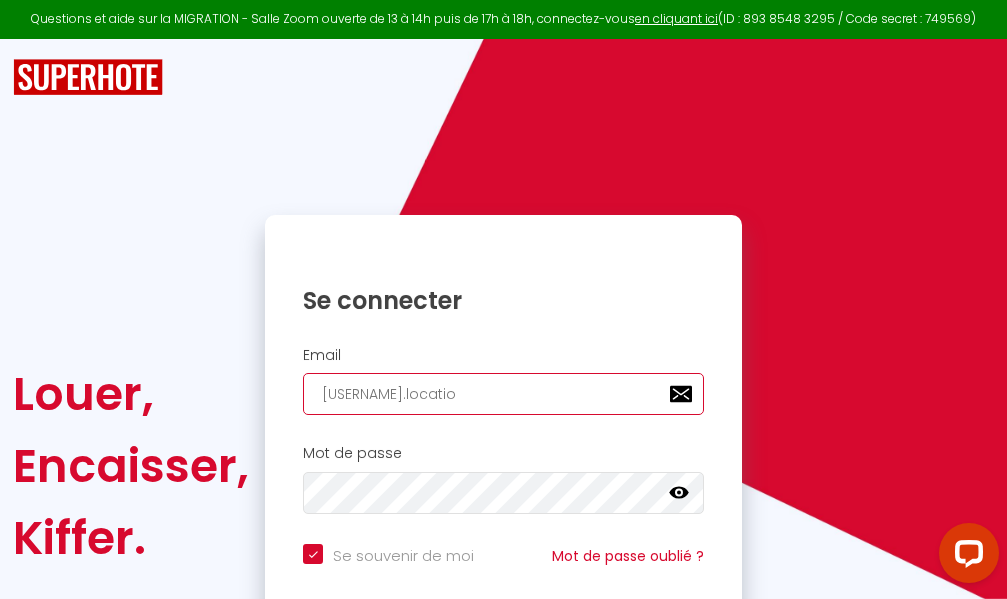 checkbox on "true" 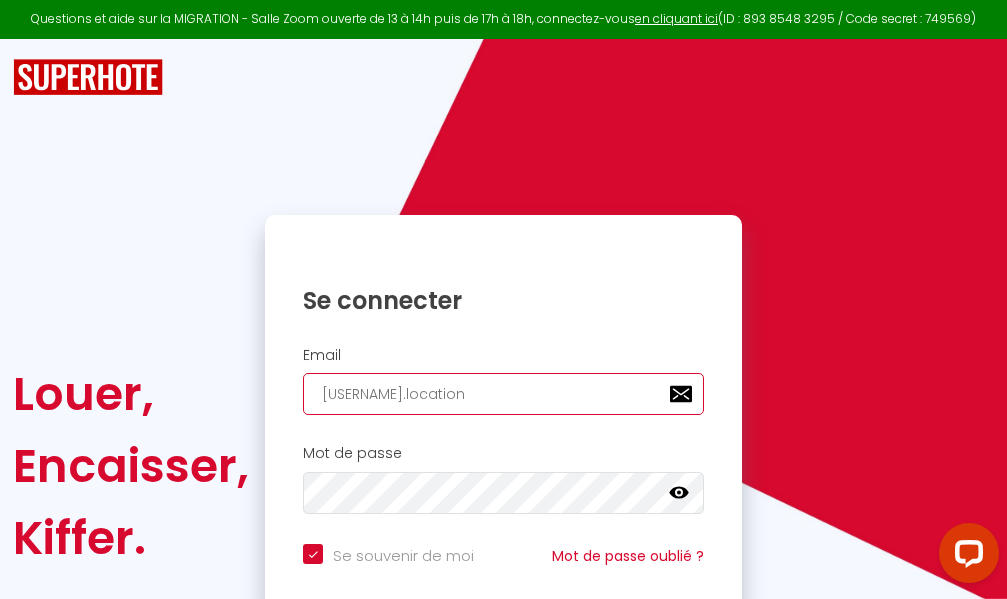 checkbox on "true" 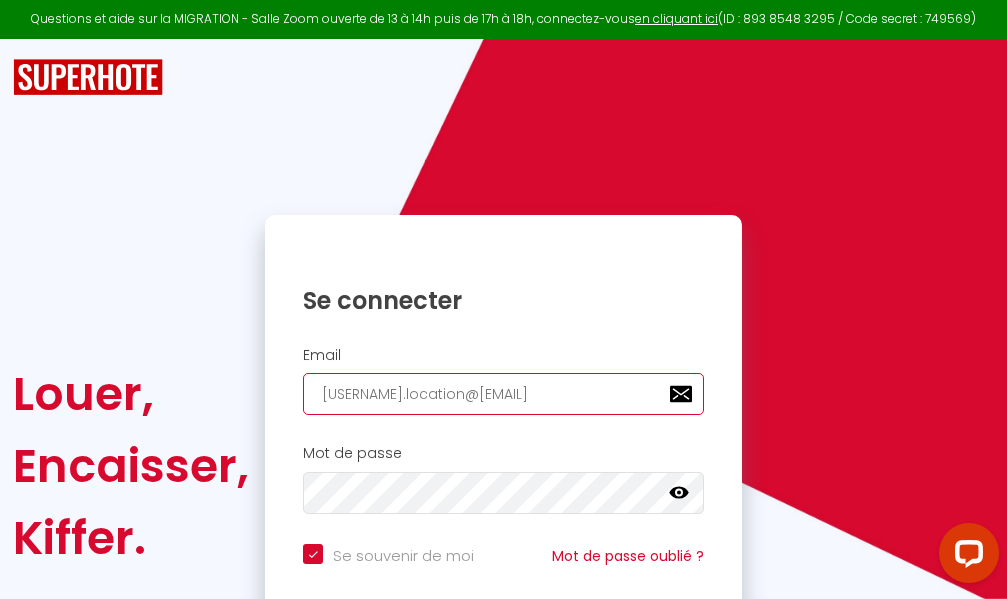 checkbox on "true" 